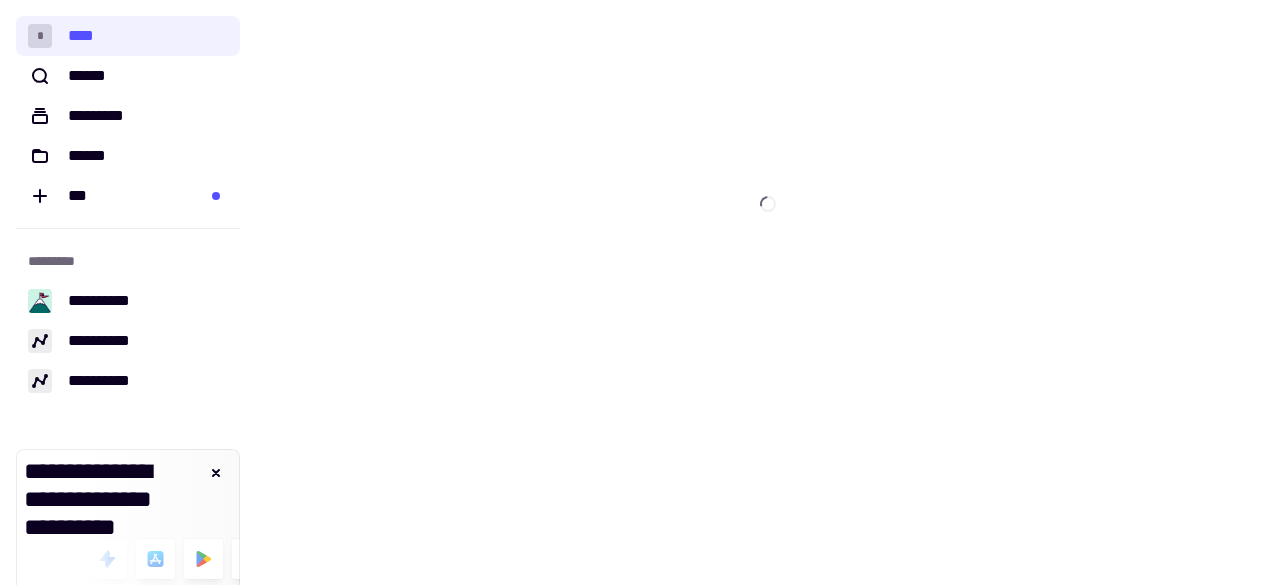 scroll, scrollTop: 0, scrollLeft: 0, axis: both 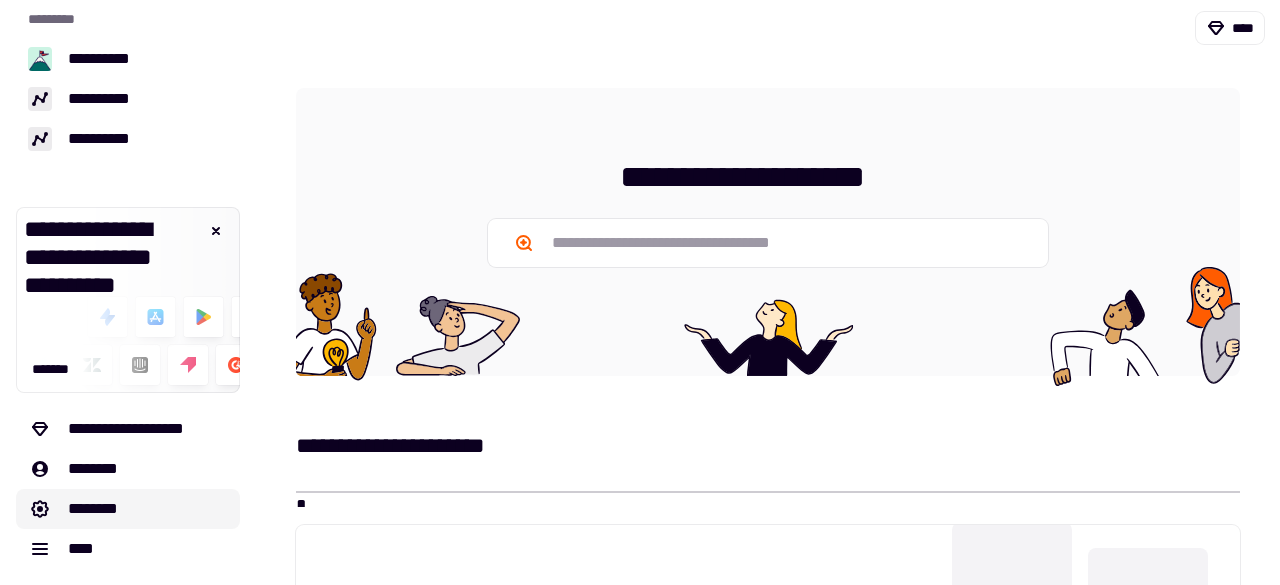 click on "********" 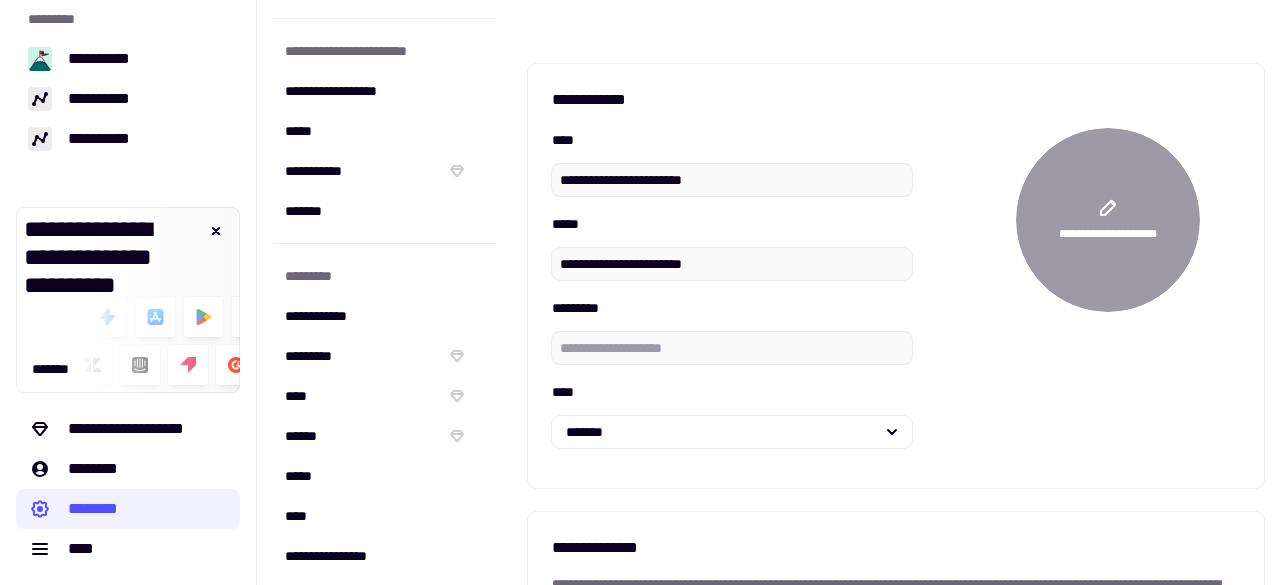 scroll, scrollTop: 466, scrollLeft: 0, axis: vertical 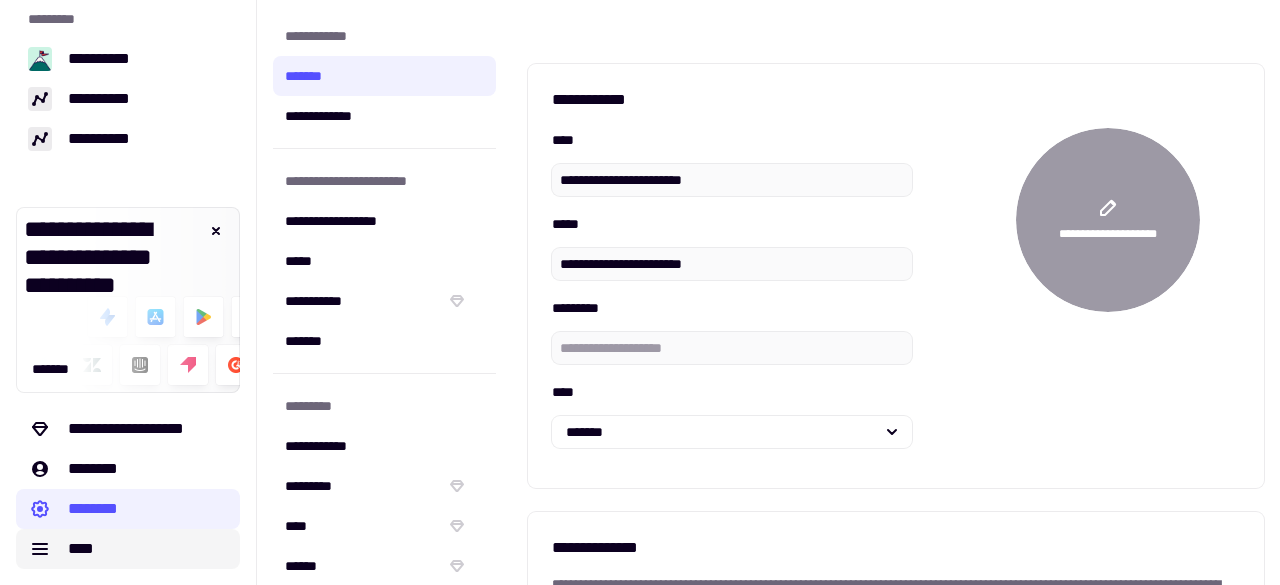 click on "****" 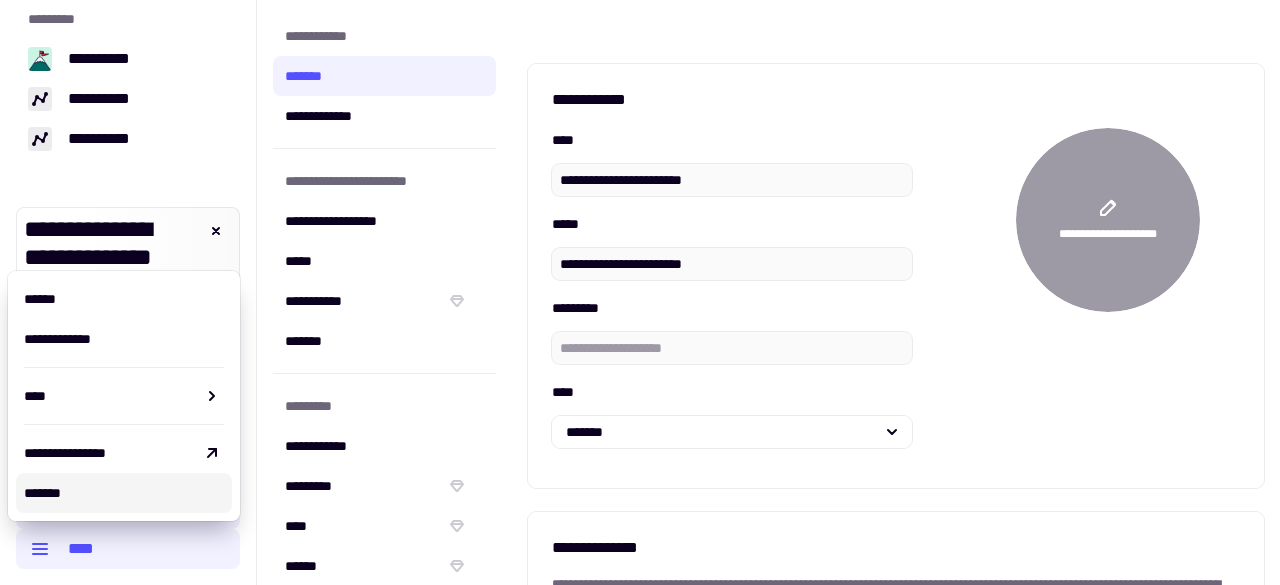 click on "*******" at bounding box center (124, 493) 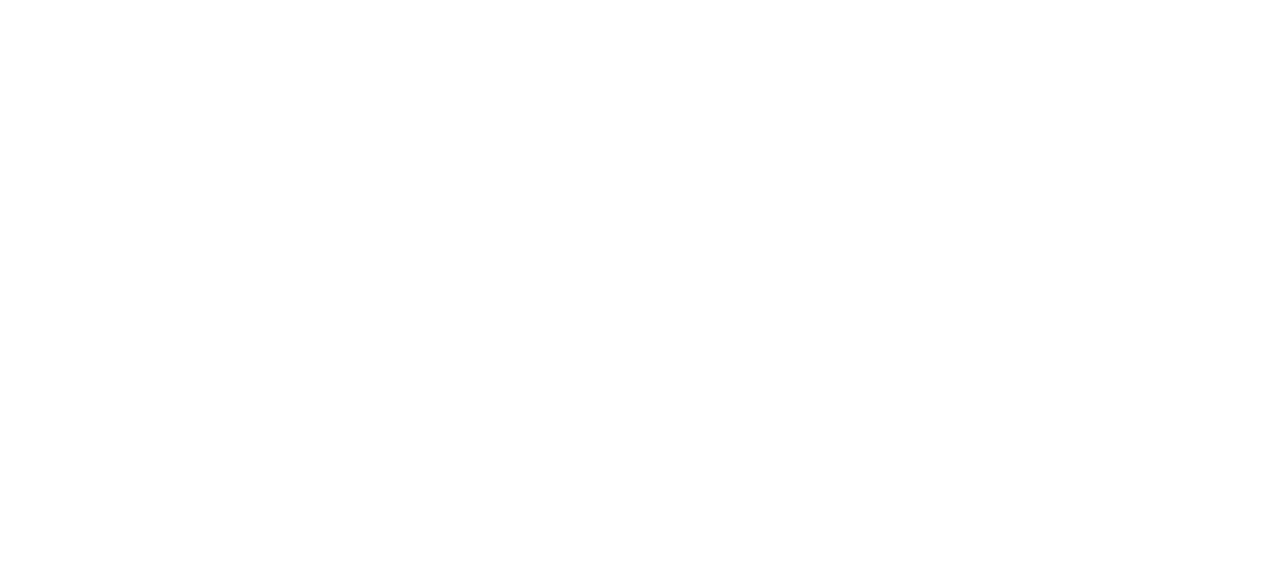 scroll, scrollTop: 0, scrollLeft: 0, axis: both 